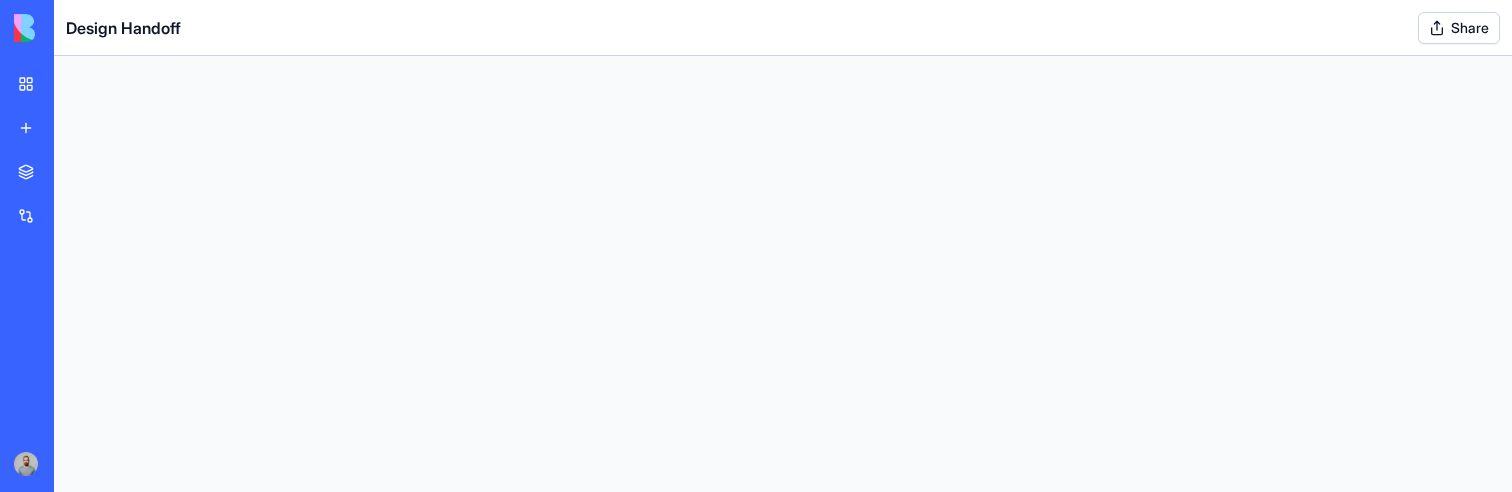 scroll, scrollTop: 0, scrollLeft: 0, axis: both 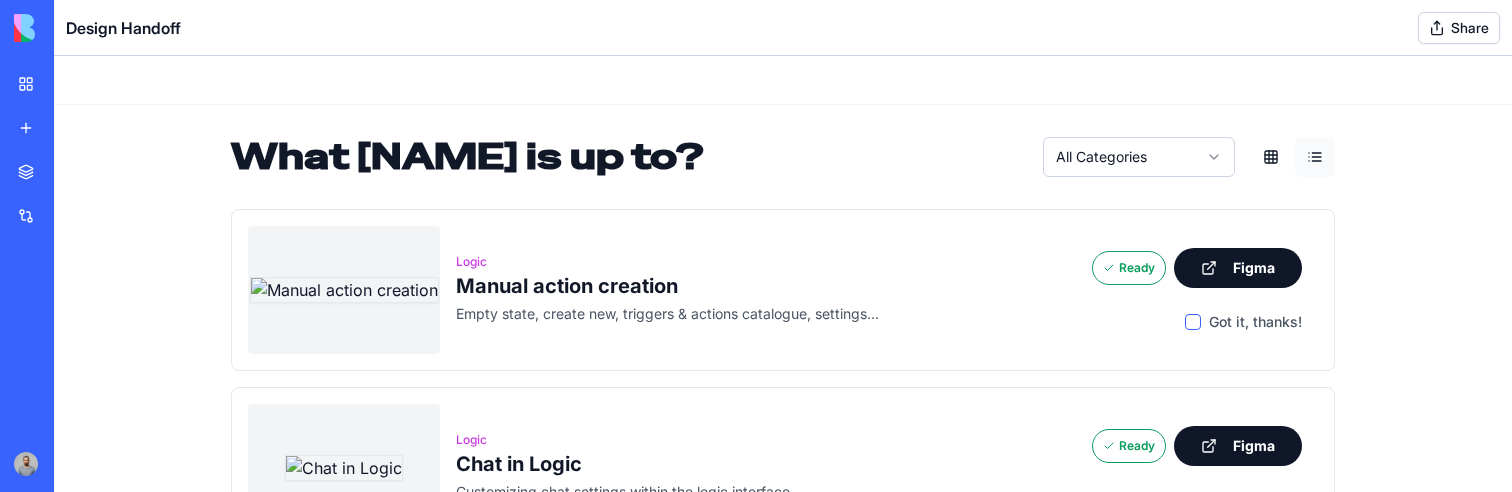 type 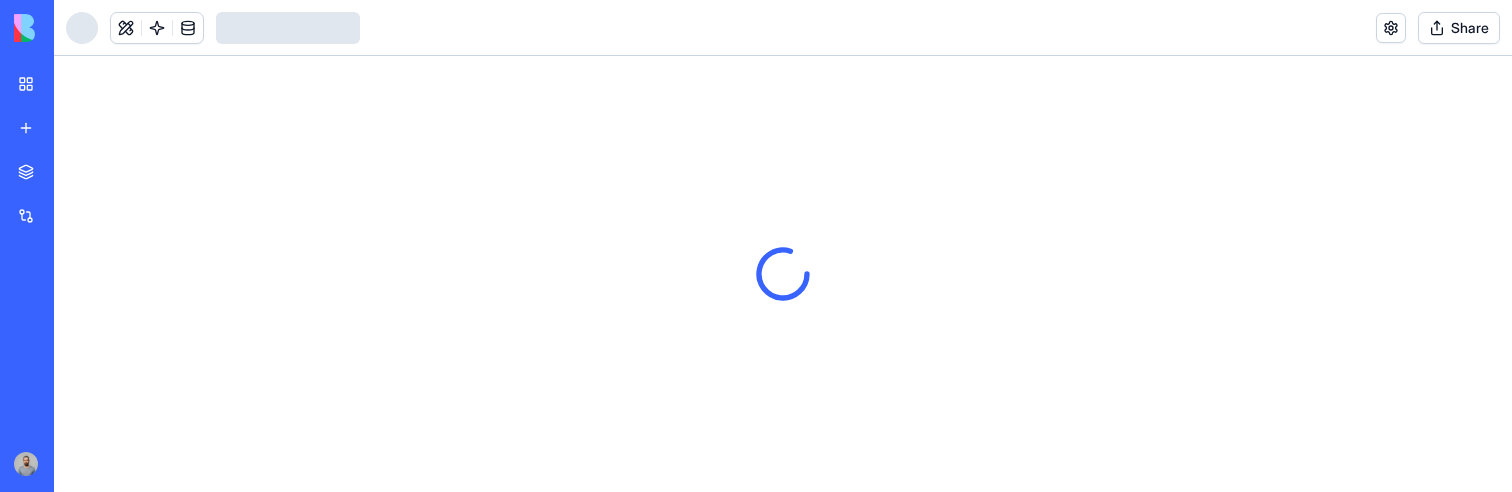 scroll, scrollTop: 0, scrollLeft: 0, axis: both 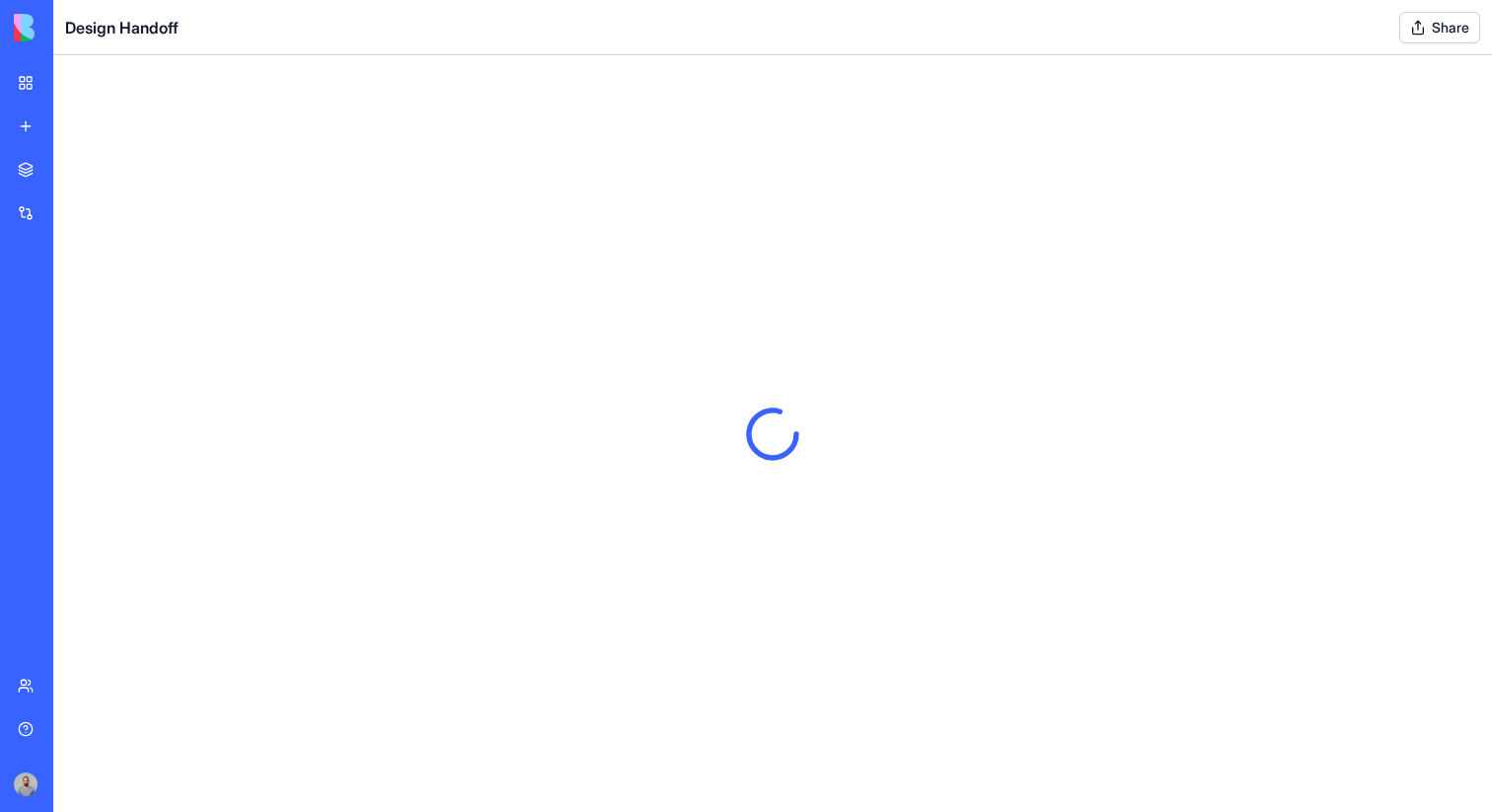 click on "My workspace" at bounding box center (45, 83) 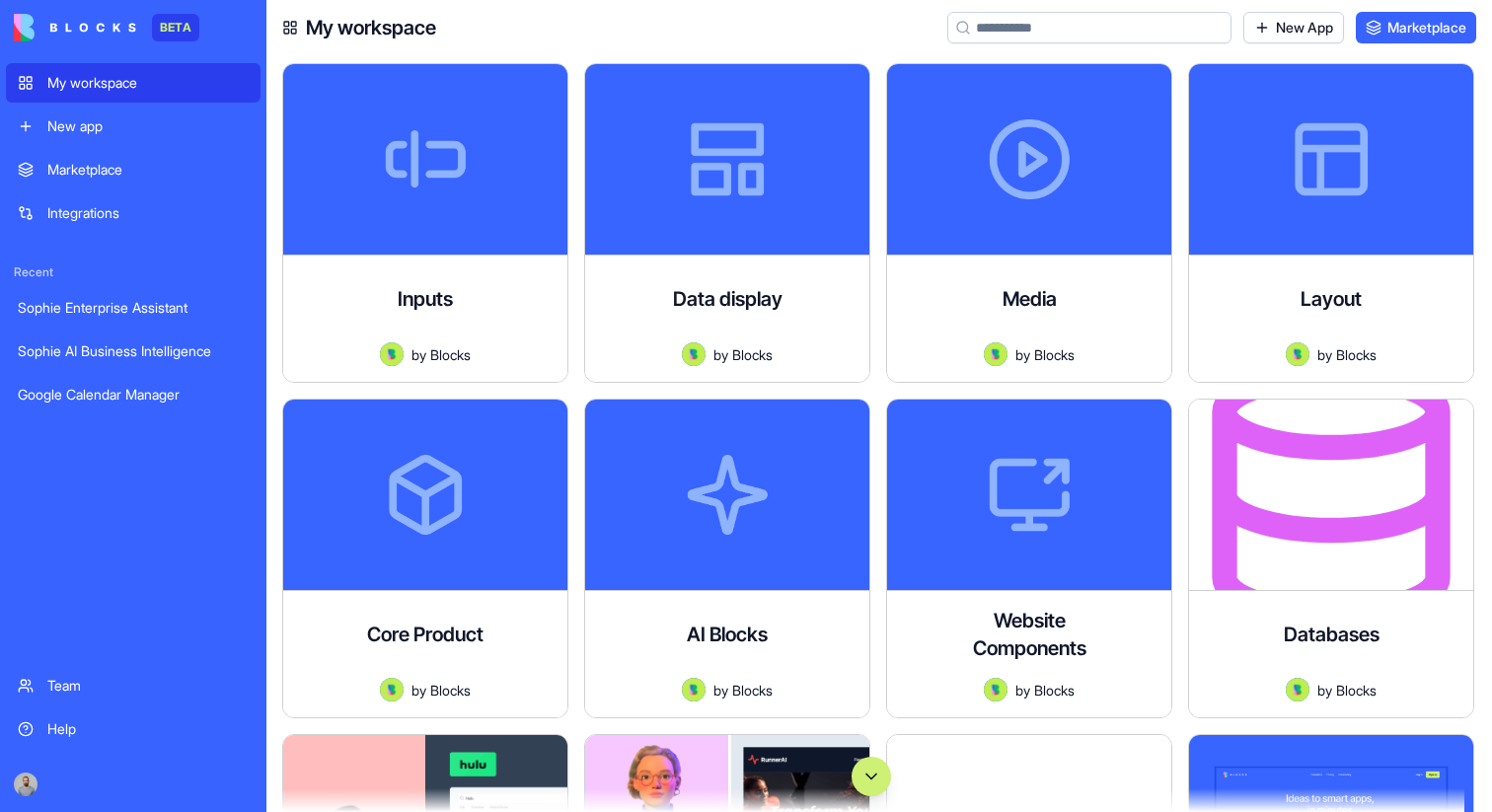 click at bounding box center [871, 776] 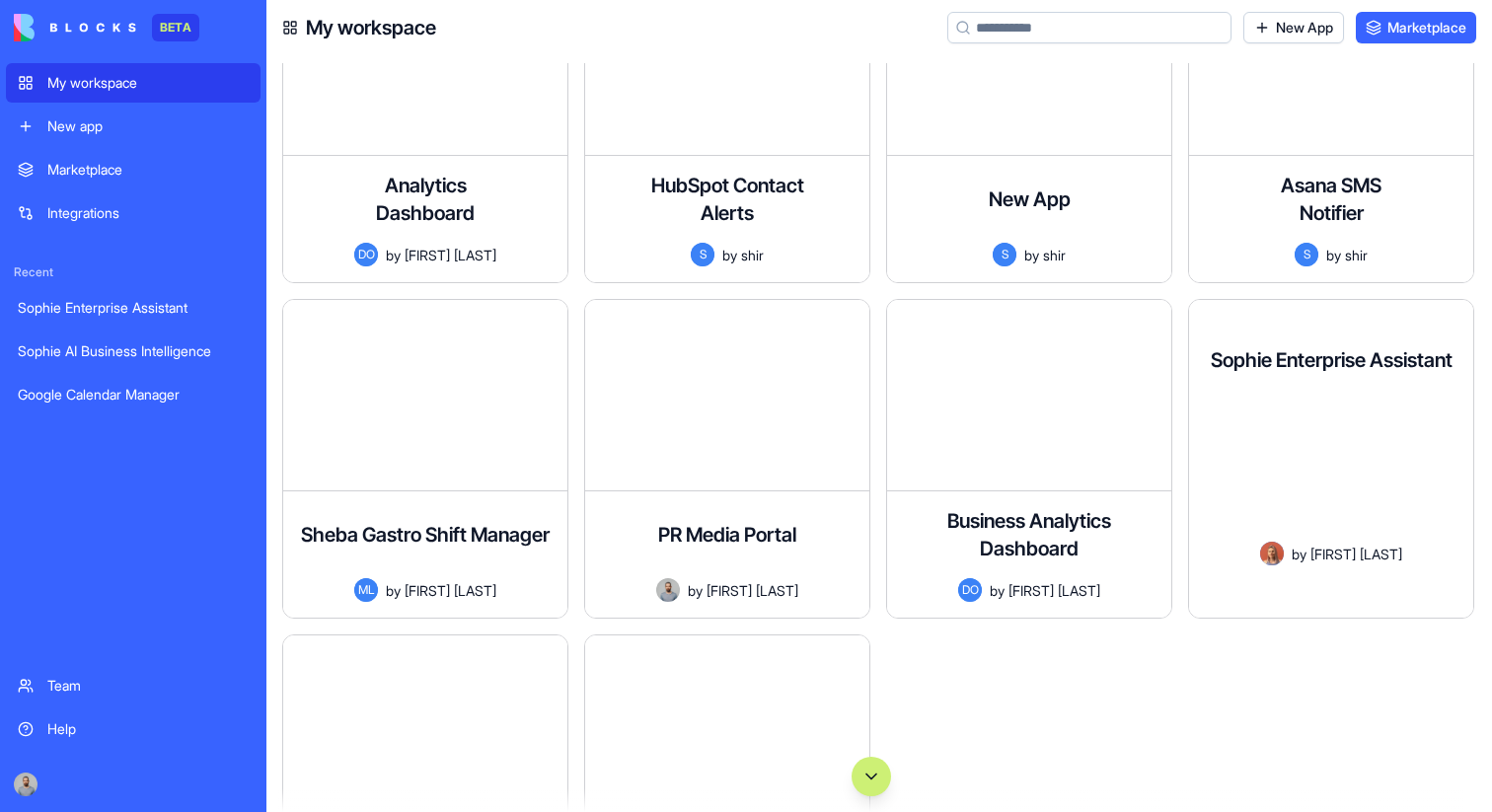 scroll, scrollTop: 134169, scrollLeft: 0, axis: vertical 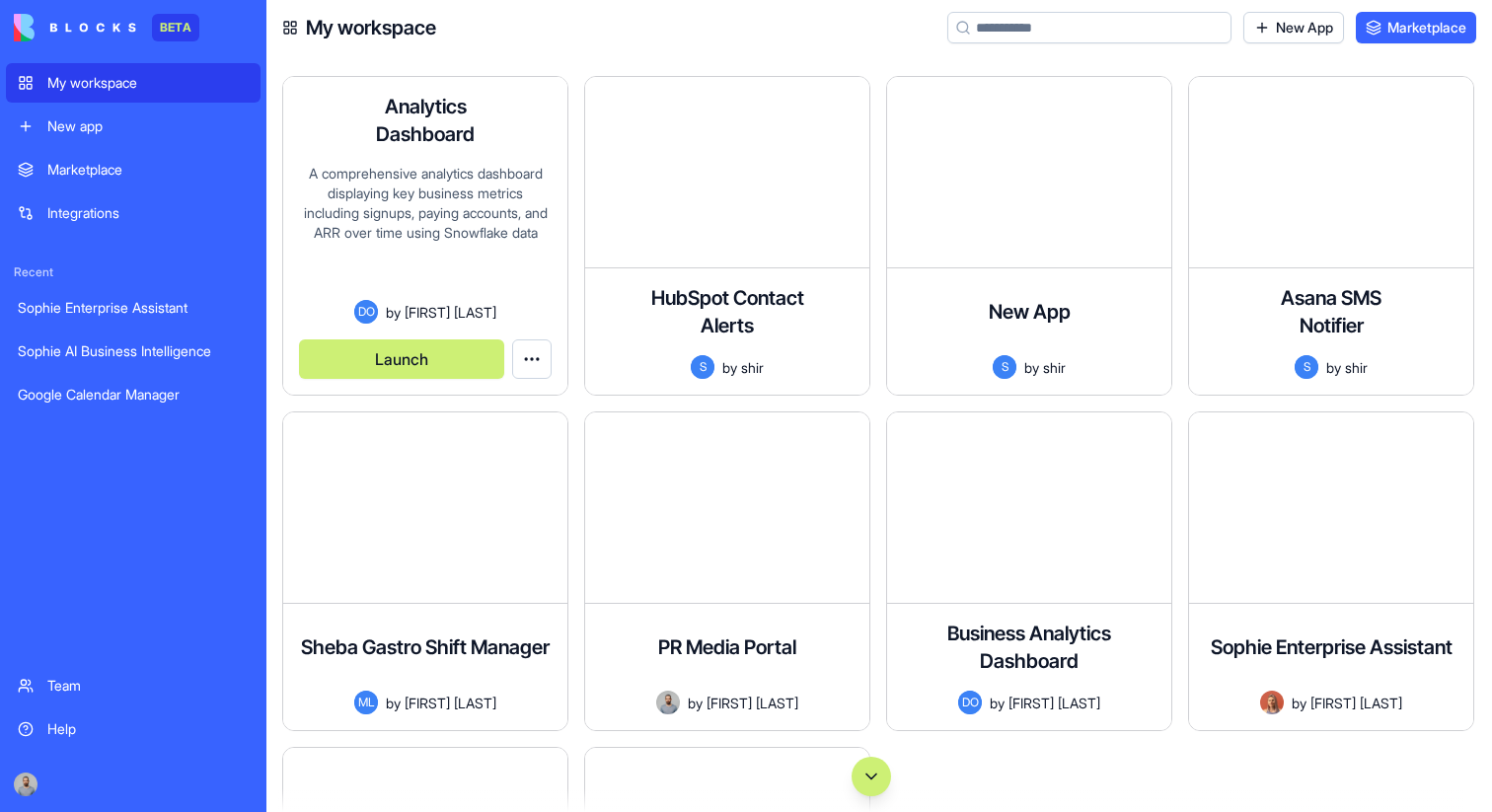 click on "Launch" at bounding box center (402, 359) 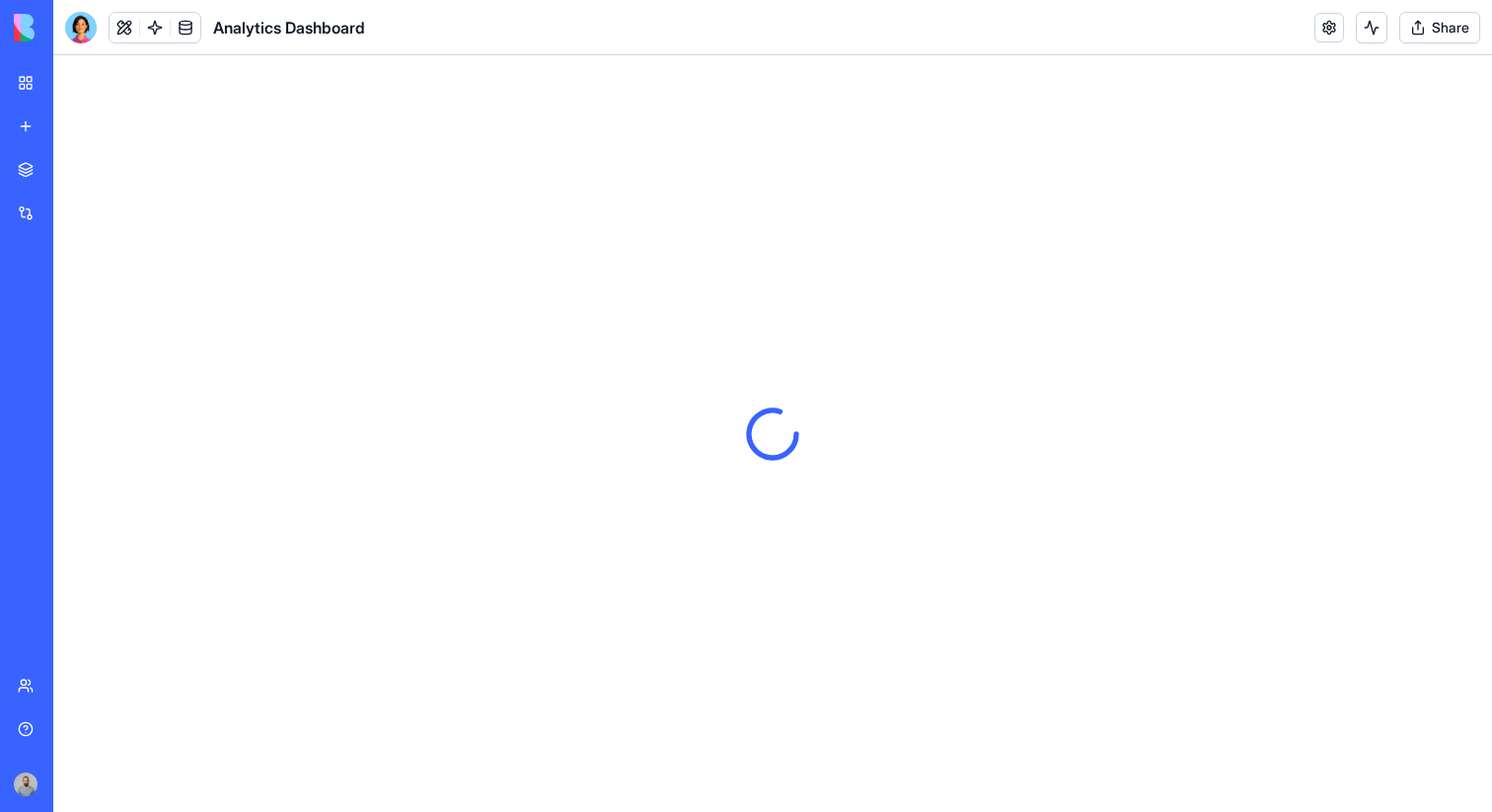 scroll, scrollTop: 0, scrollLeft: 0, axis: both 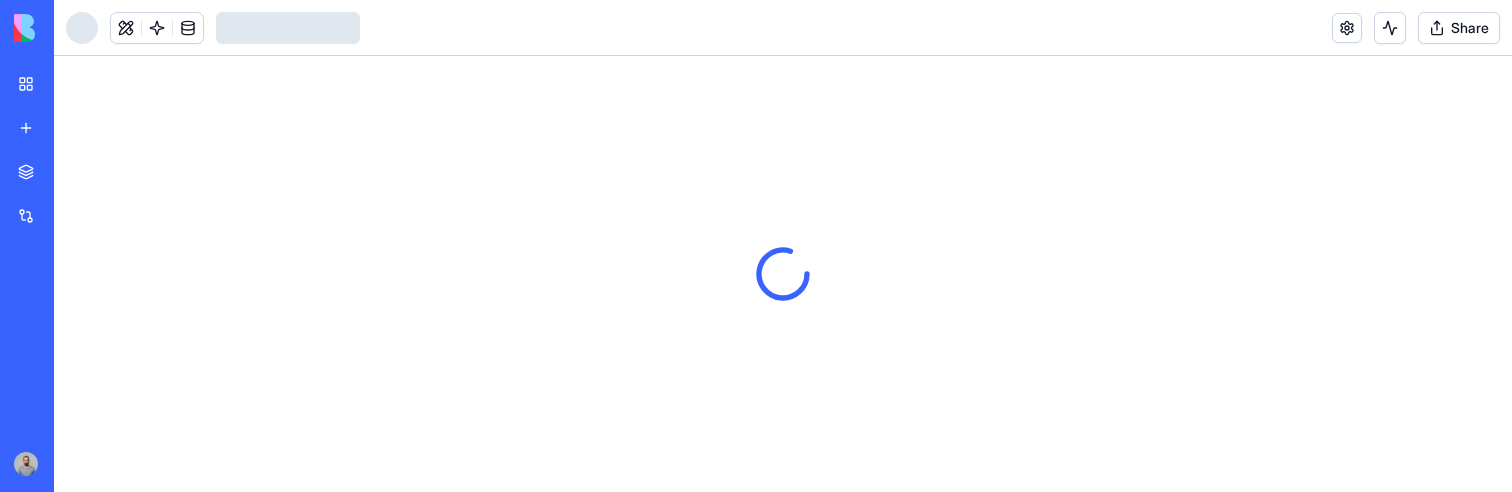 click on "My workspace" at bounding box center [46, 84] 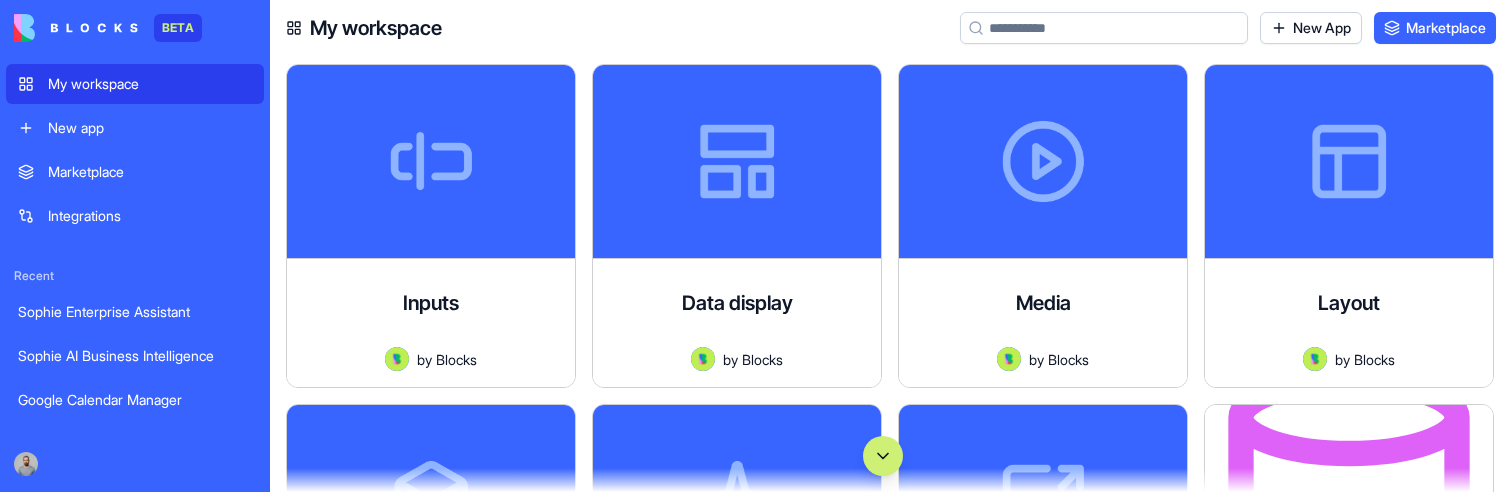 click at bounding box center [883, 456] 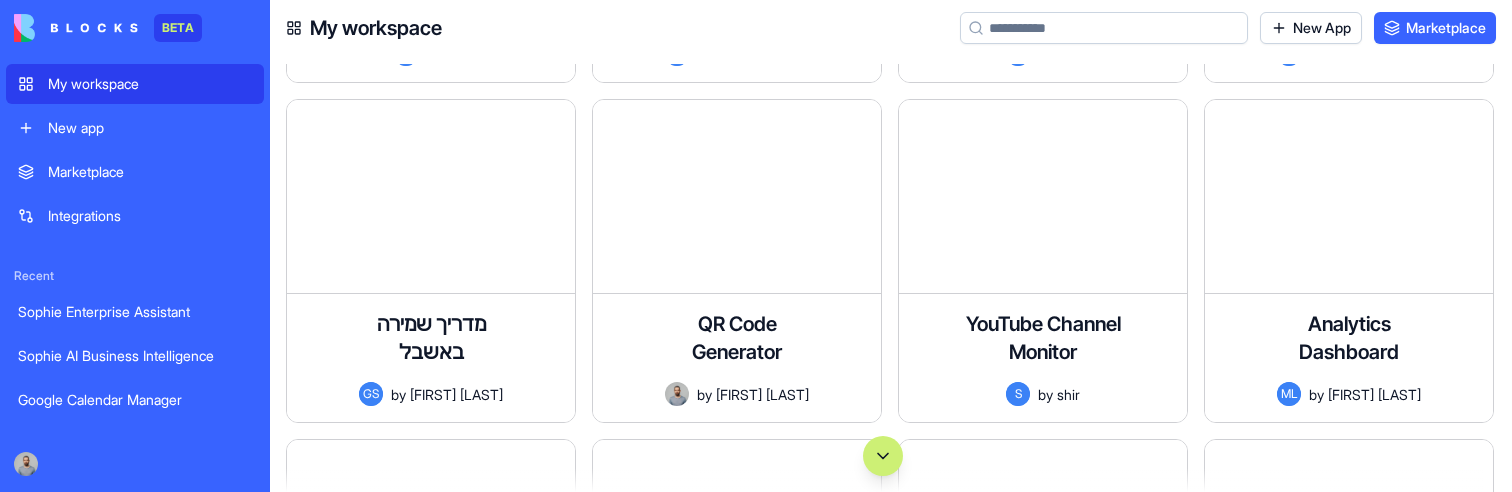 scroll, scrollTop: 135617, scrollLeft: 0, axis: vertical 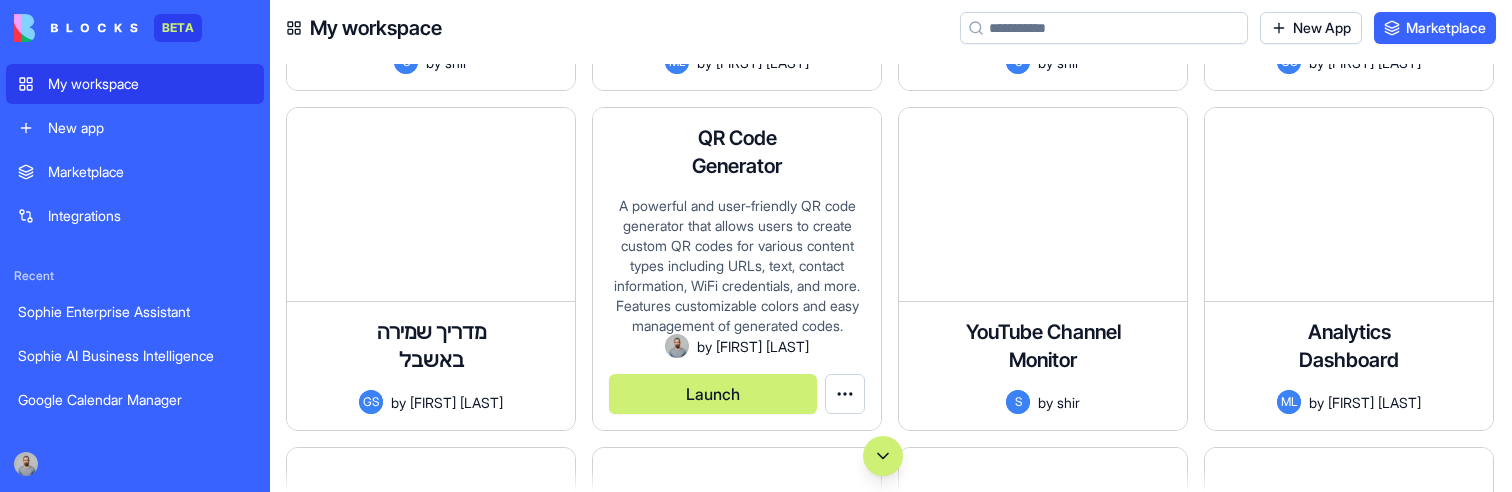 click on "Launch" at bounding box center (713, 394) 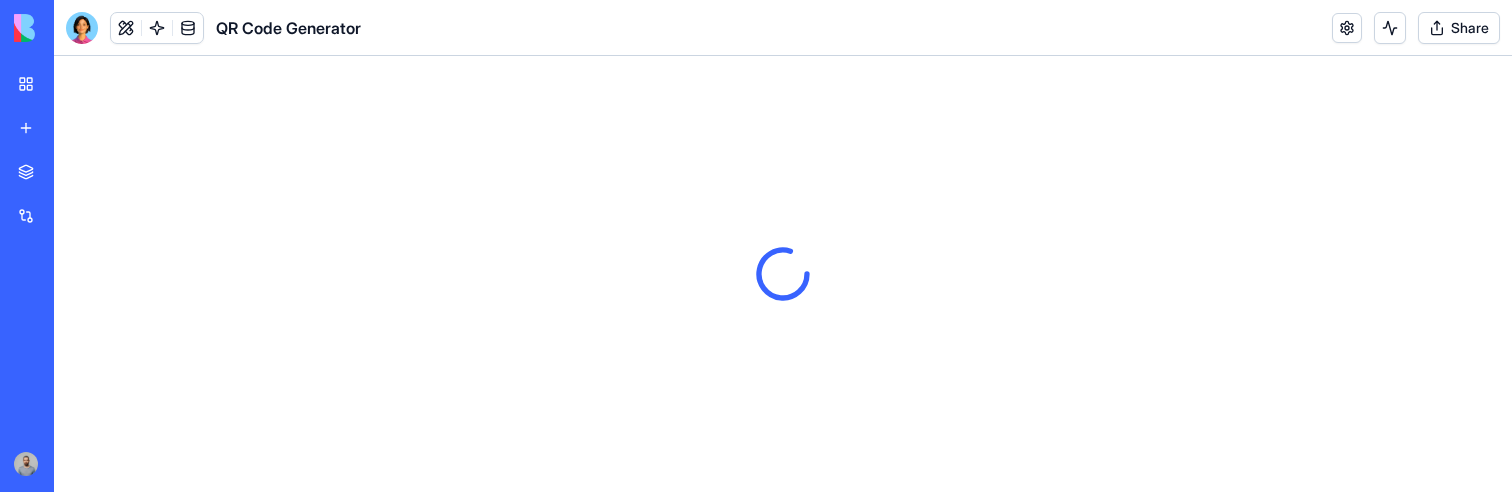 scroll, scrollTop: 0, scrollLeft: 0, axis: both 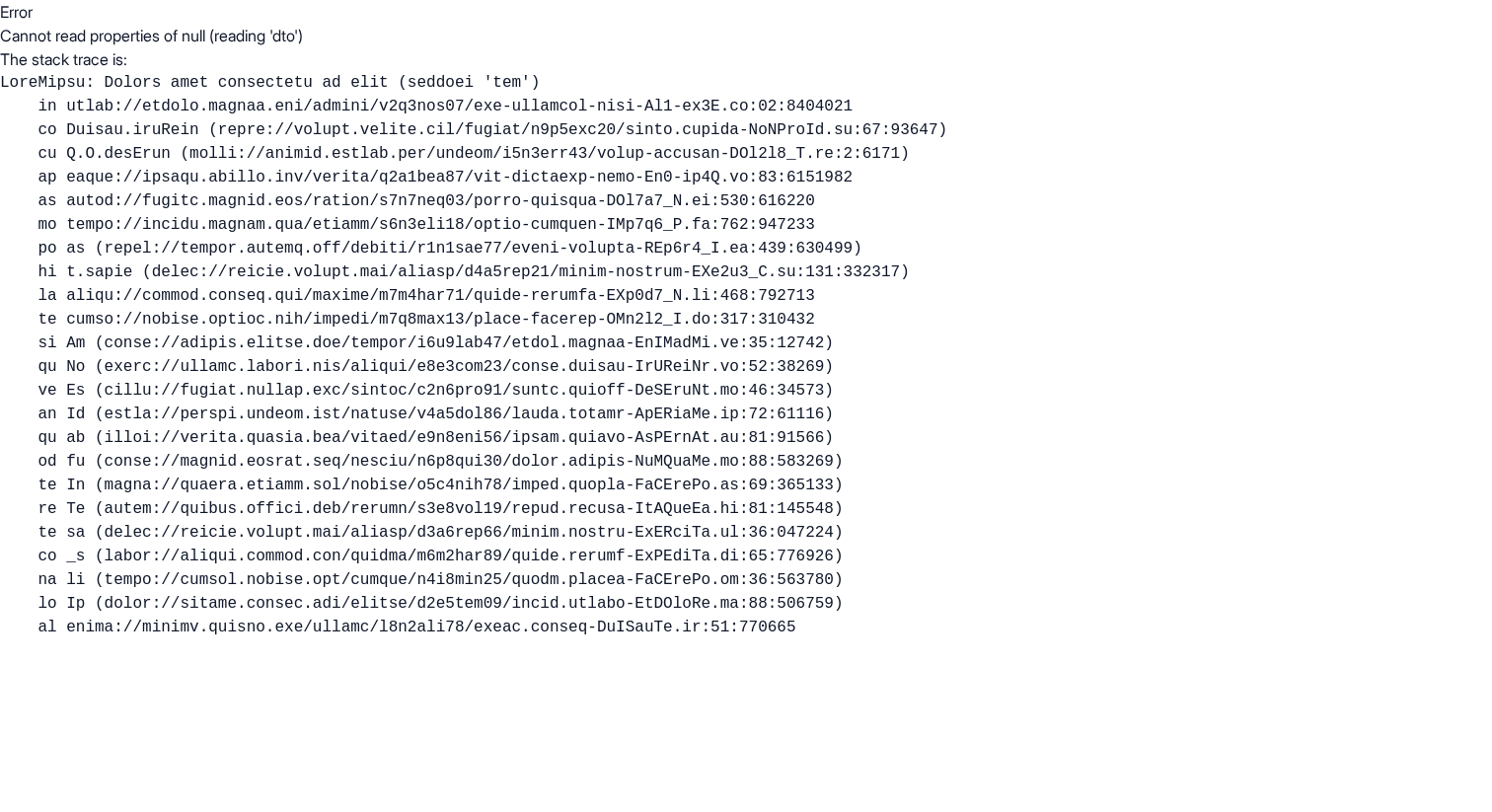 click at bounding box center (746, 355) 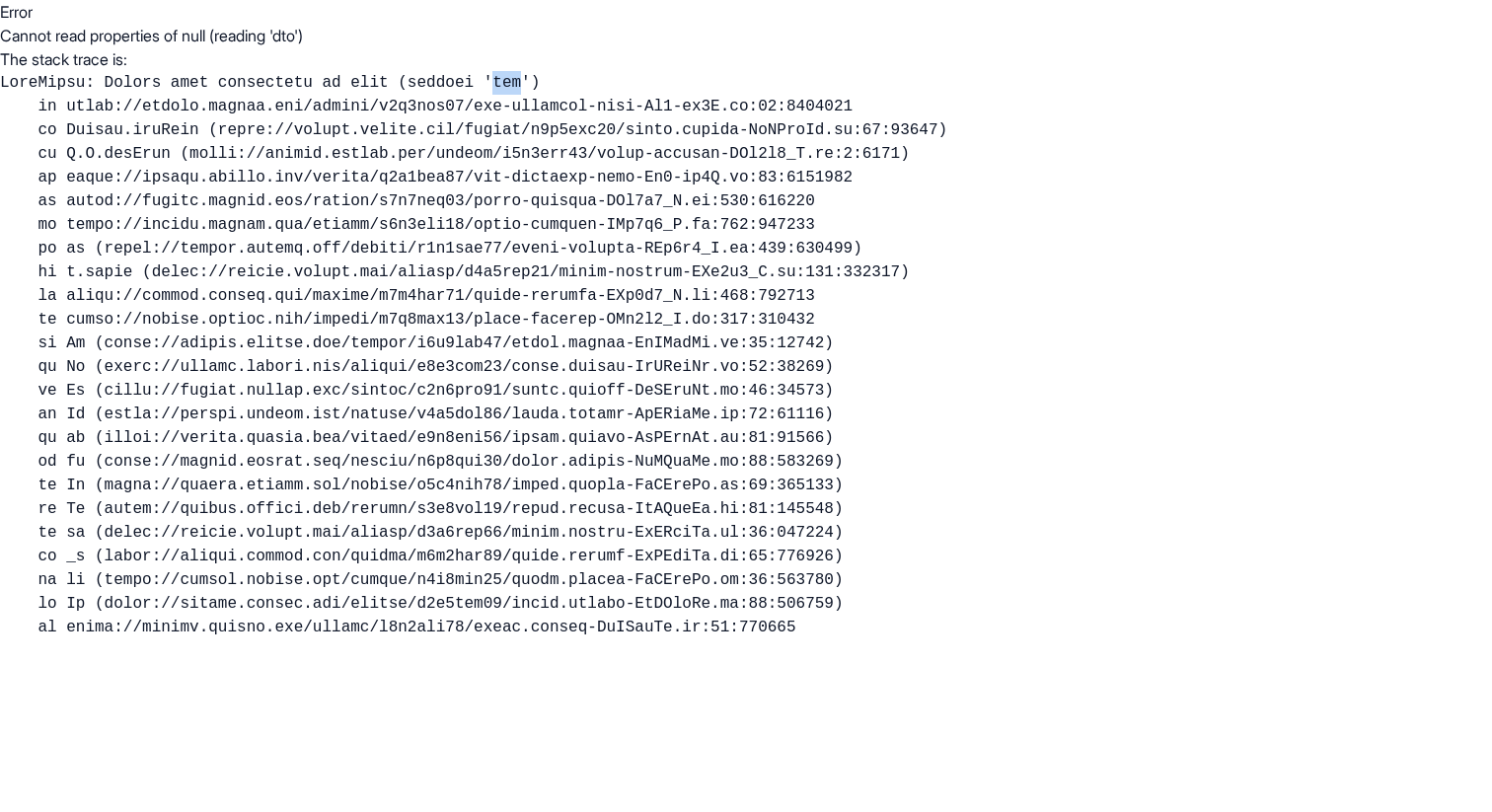 click at bounding box center (746, 355) 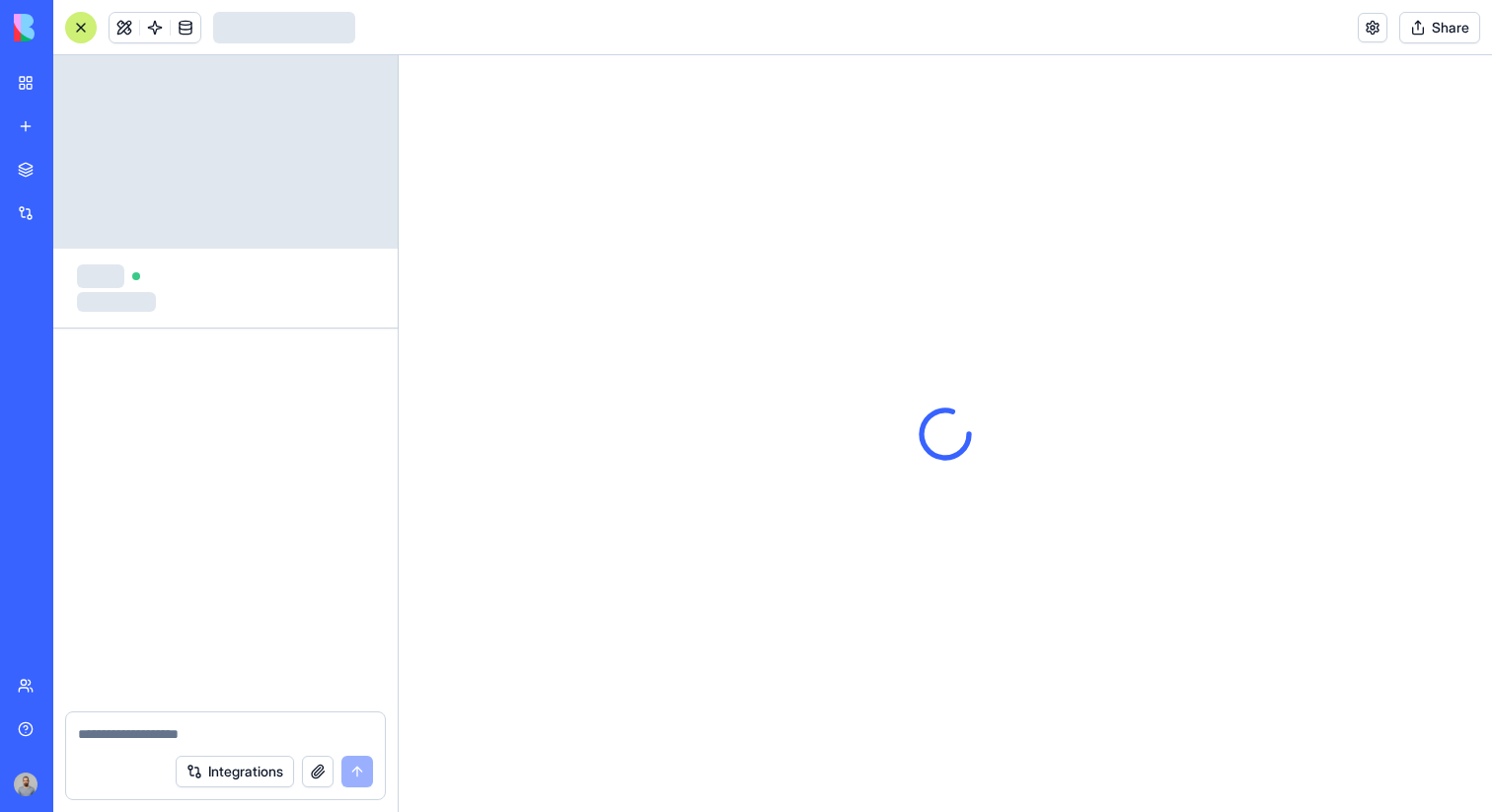 scroll, scrollTop: 0, scrollLeft: 0, axis: both 